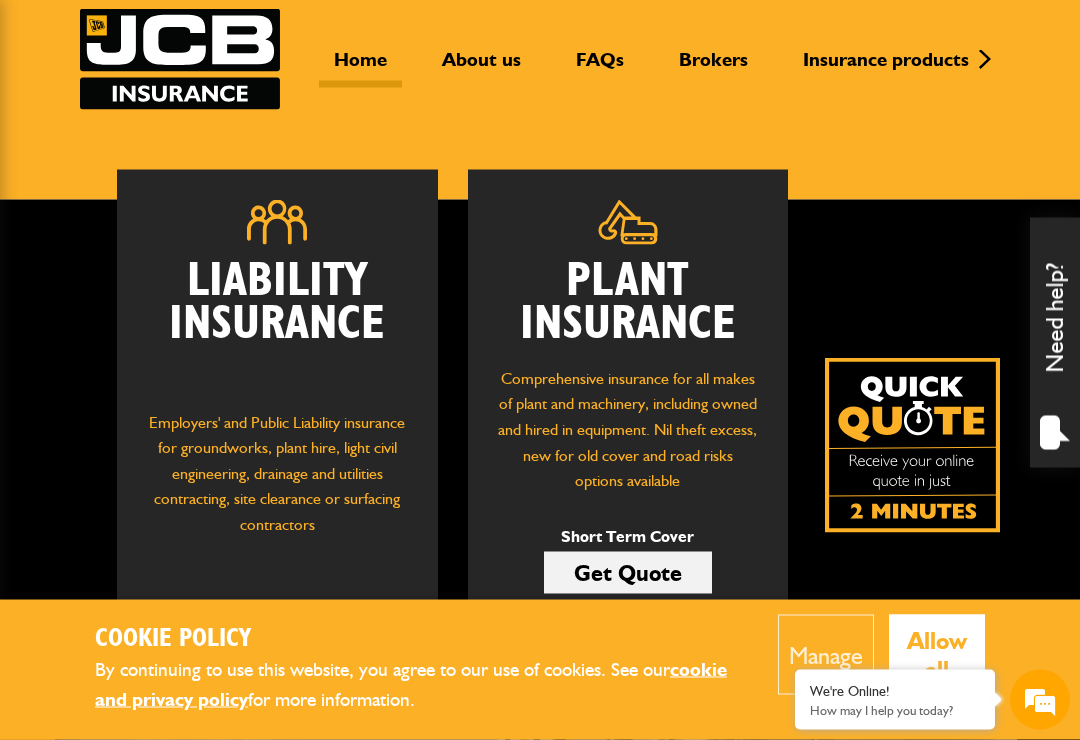 scroll, scrollTop: 140, scrollLeft: 0, axis: vertical 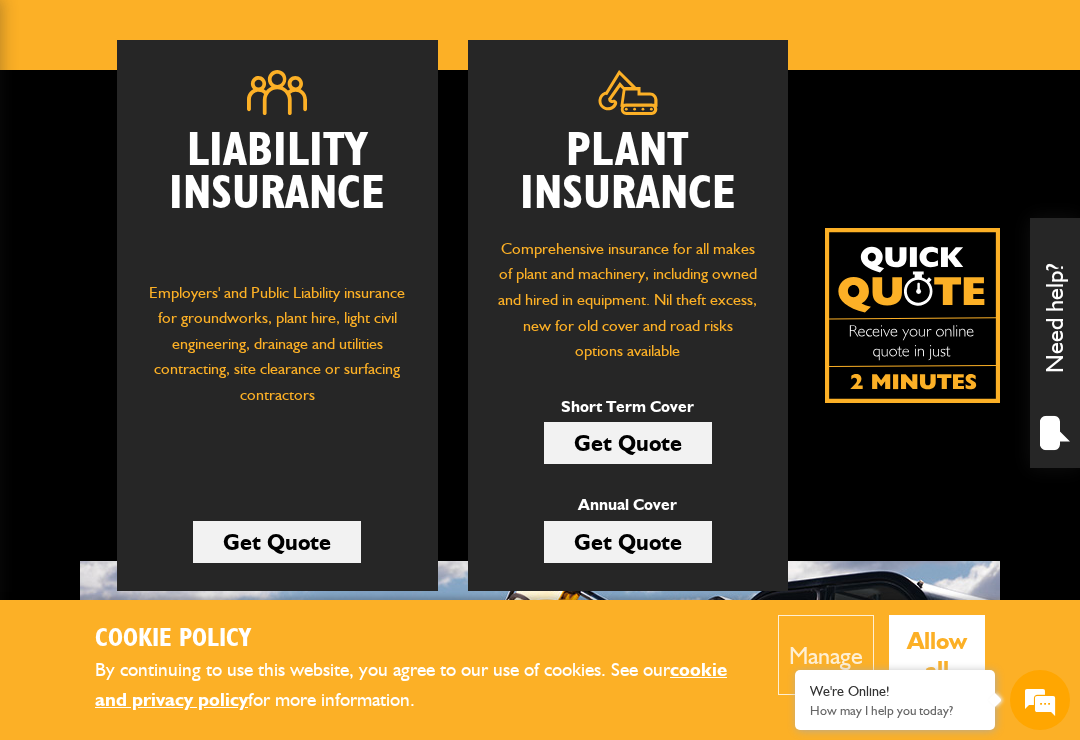 click on "Get Quote" at bounding box center [628, 542] 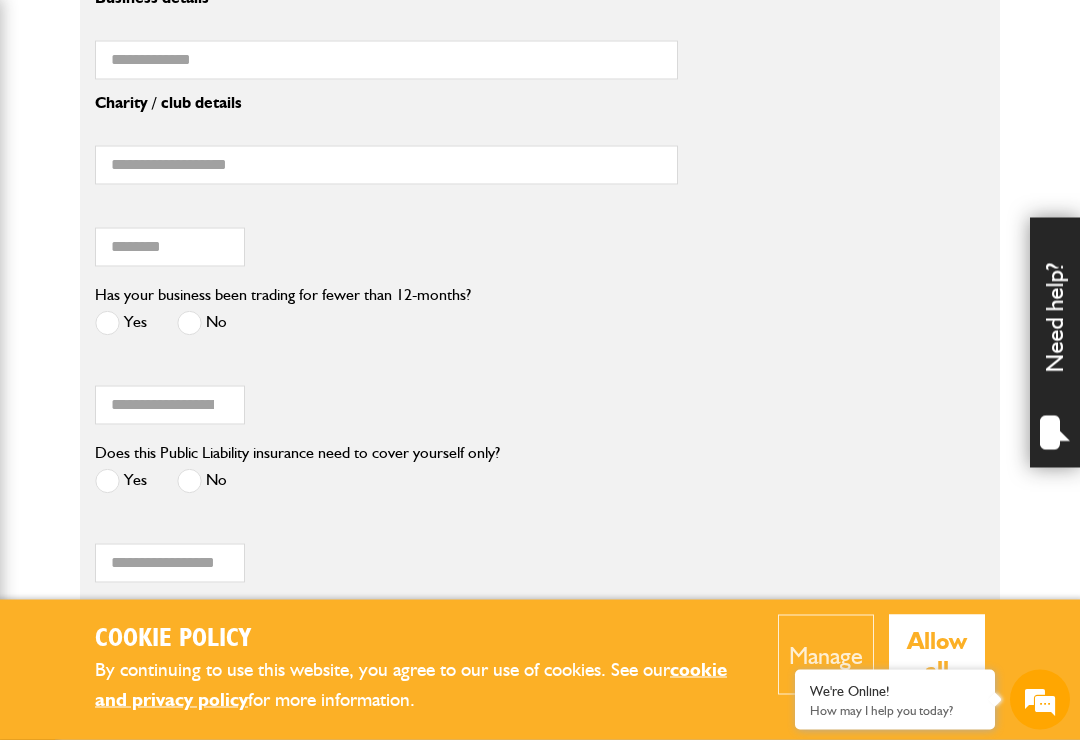 scroll, scrollTop: 1773, scrollLeft: 0, axis: vertical 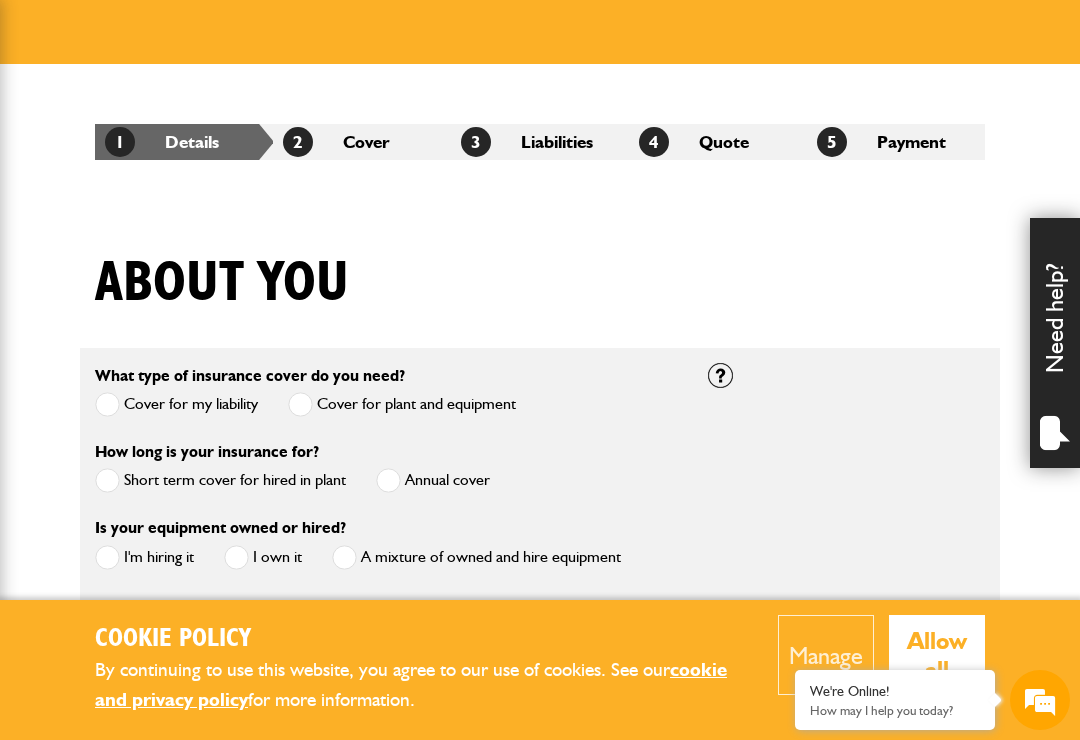 click at bounding box center (300, 404) 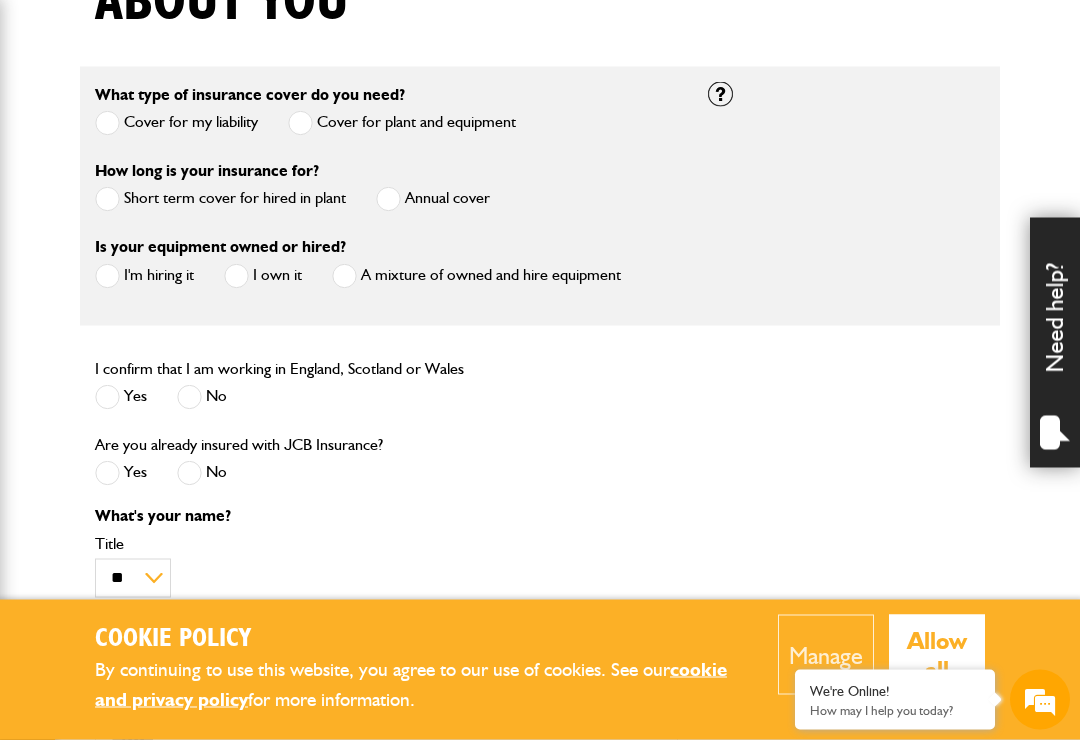 scroll, scrollTop: 553, scrollLeft: 0, axis: vertical 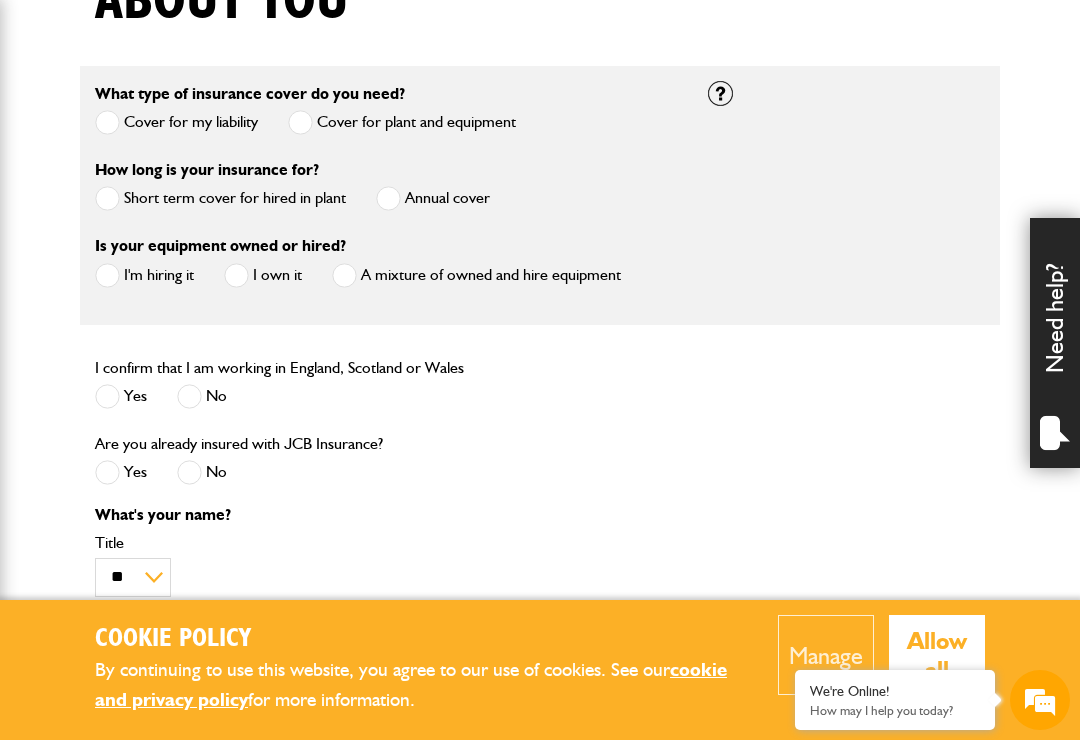 click on "Cookie Policy By continuing to use this website, you agree to our use of cookies. See our  cookie and privacy policy  for more information. Manage Allow all" at bounding box center (540, 670) 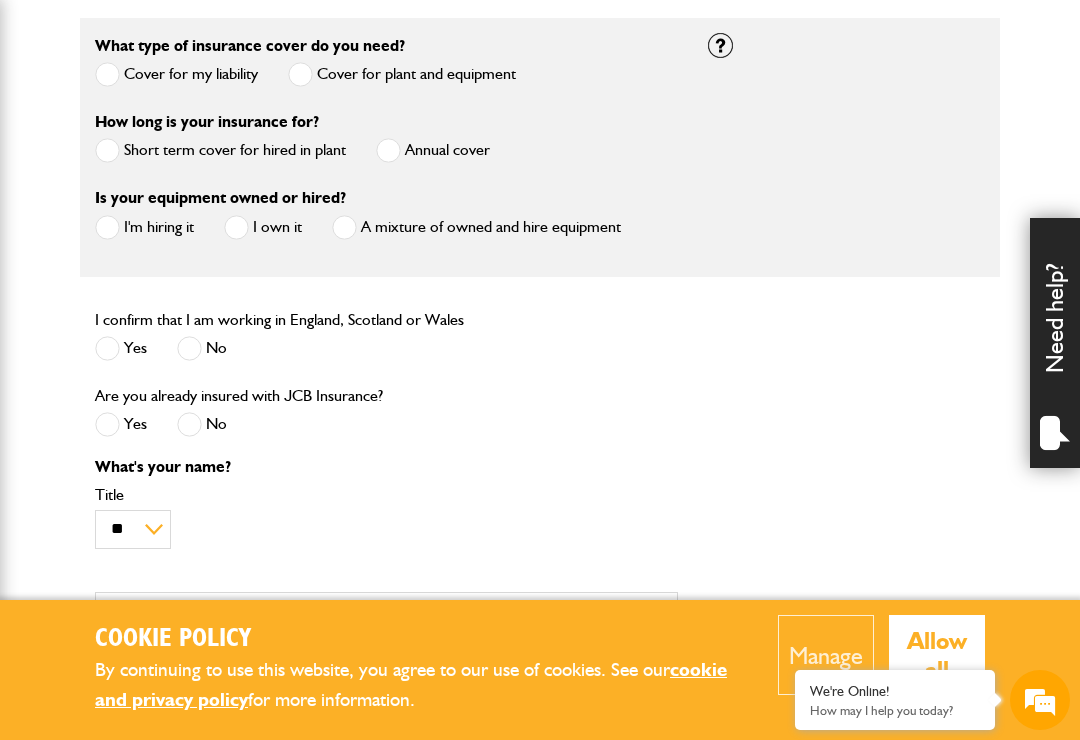 scroll, scrollTop: 660, scrollLeft: 0, axis: vertical 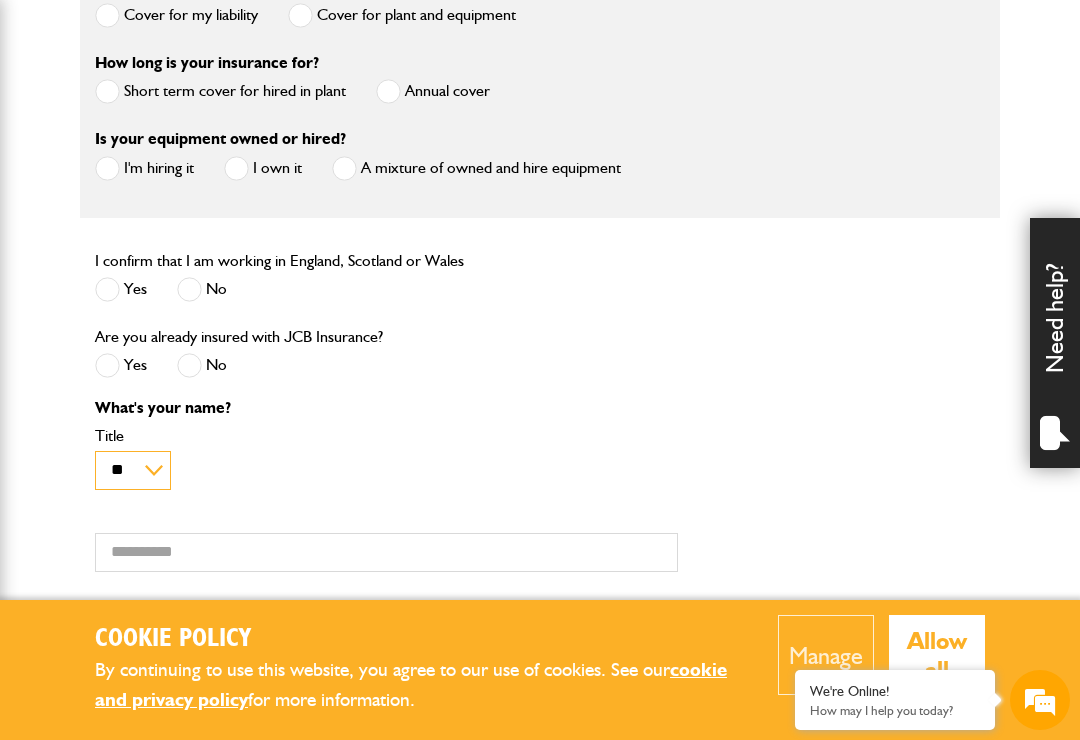 click on "**
***
****
**" at bounding box center (133, 470) 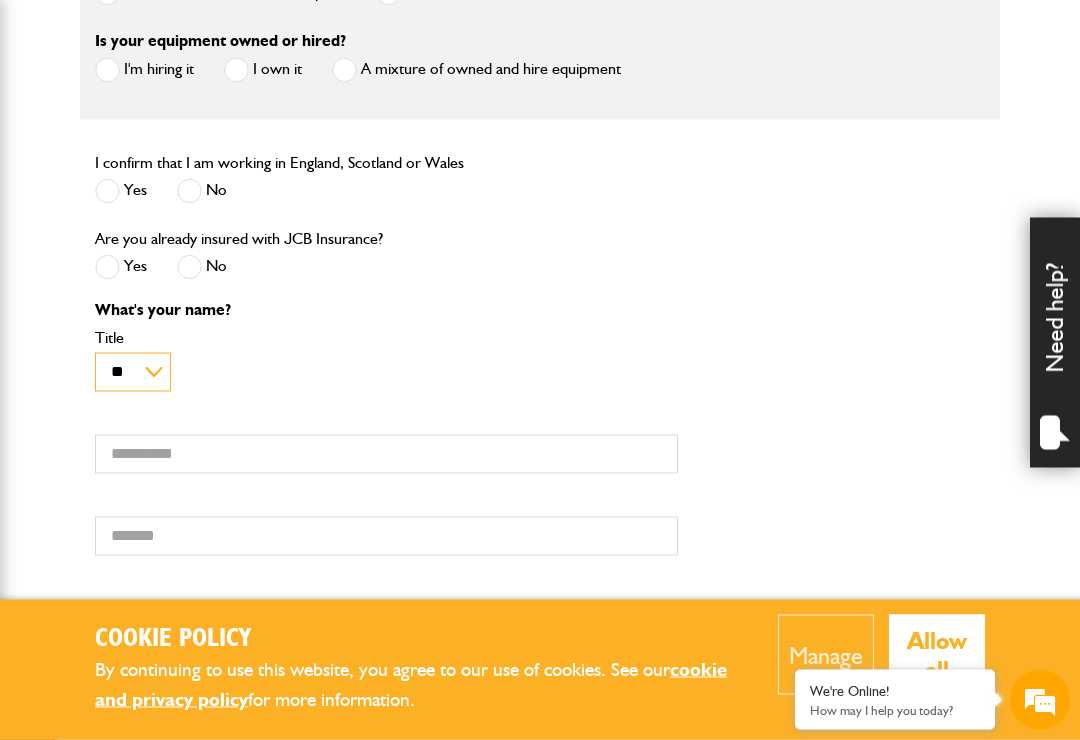 scroll, scrollTop: 760, scrollLeft: 0, axis: vertical 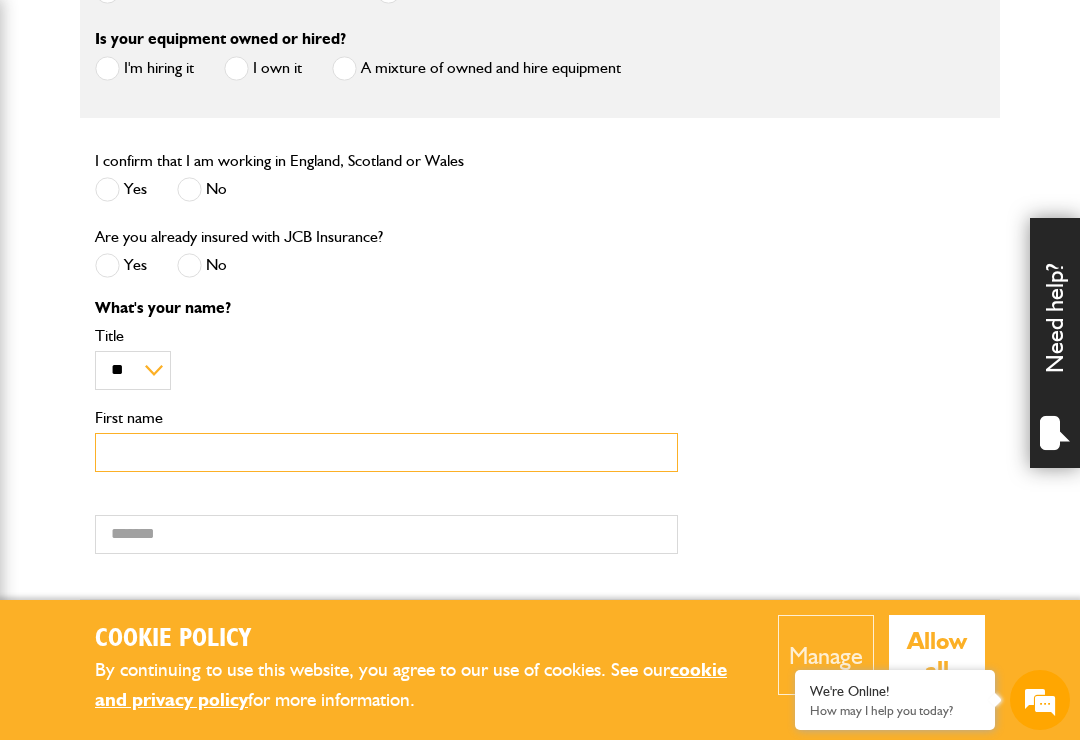 click on "First name" at bounding box center (386, 452) 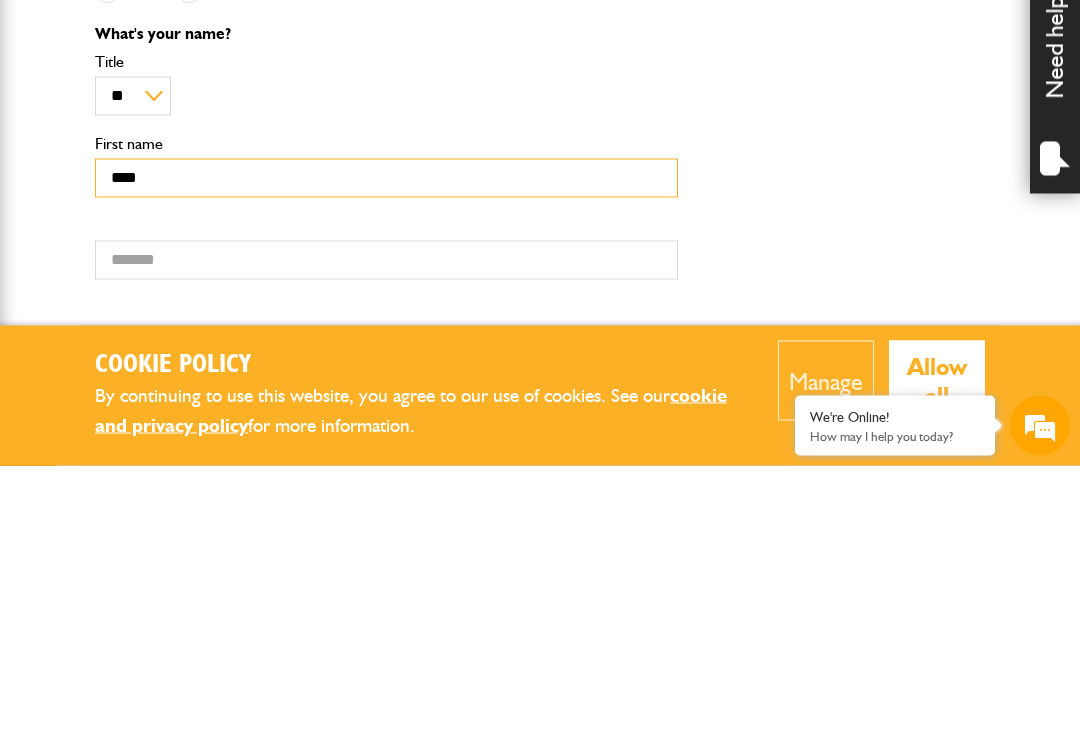 type on "****" 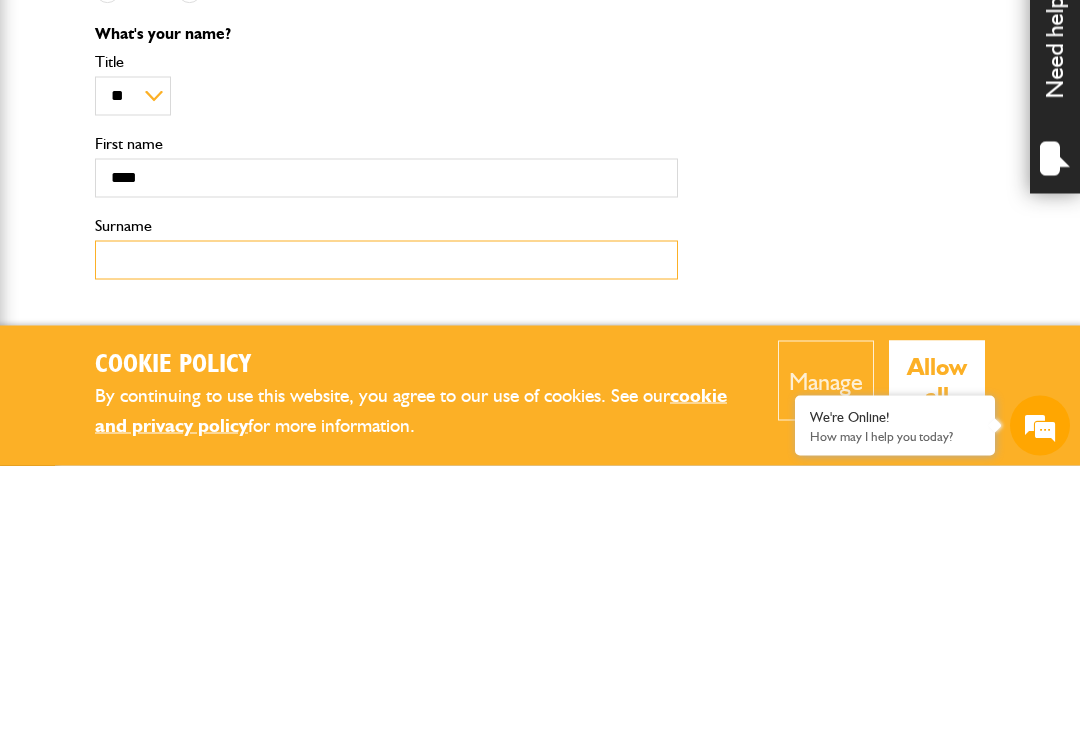 click on "Surname" at bounding box center [386, 534] 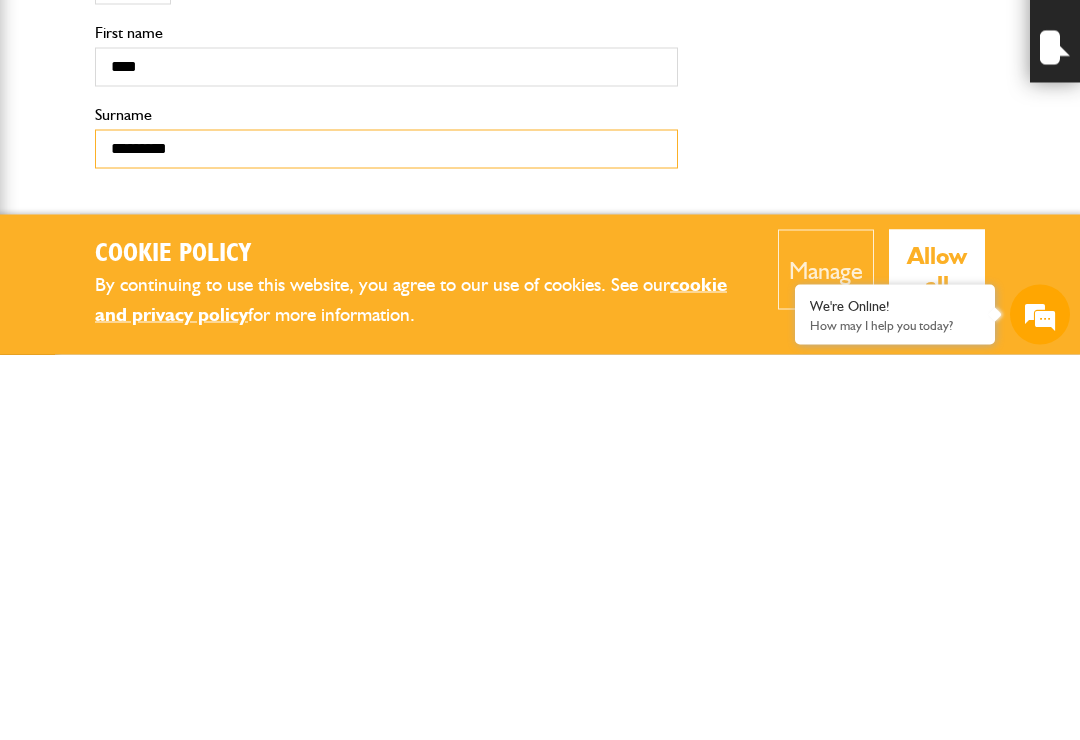 type on "*********" 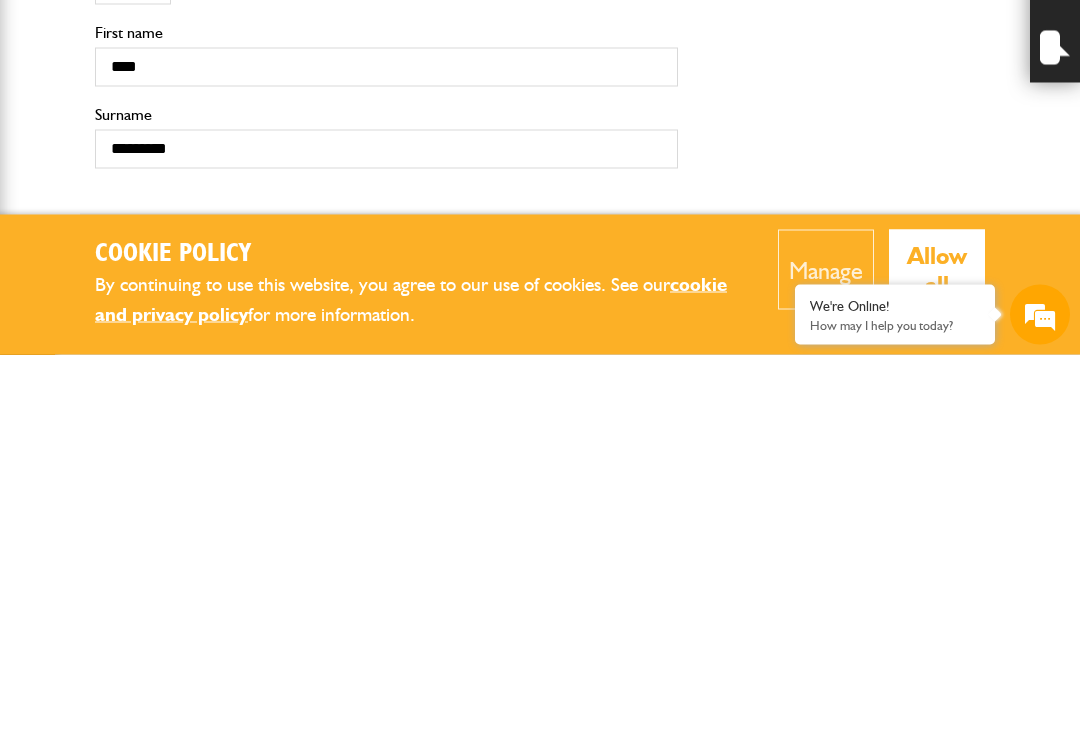 click on "What type of insurance cover do you need?
Cover for my liability
Cover for plant and equipment
If you need cover for both liability and plant, please complete one quote first and then complete your second quote afterwards.
Please note:  we can only provide cover online for businesses undertaking groundworks and/or plant hire. If your business involves other activities, please call JCB Insurance Services on 01889 590 219
How long is your insurance for?
Short term cover for hired in plant
Annual cover
Is your equipment owned or hired?
I'm hiring it
I own it
A mixture of owned and hire equipment
I confirm that I am working in England, Scotland or Wales
Yes
No
Are you already insured with JCB Insurance?
Yes
No
Note
Please call JCB Insurance on 01889 590219, option 3.
What's your name?
**
***
****
**
Title
****
First name" at bounding box center [540, 662] 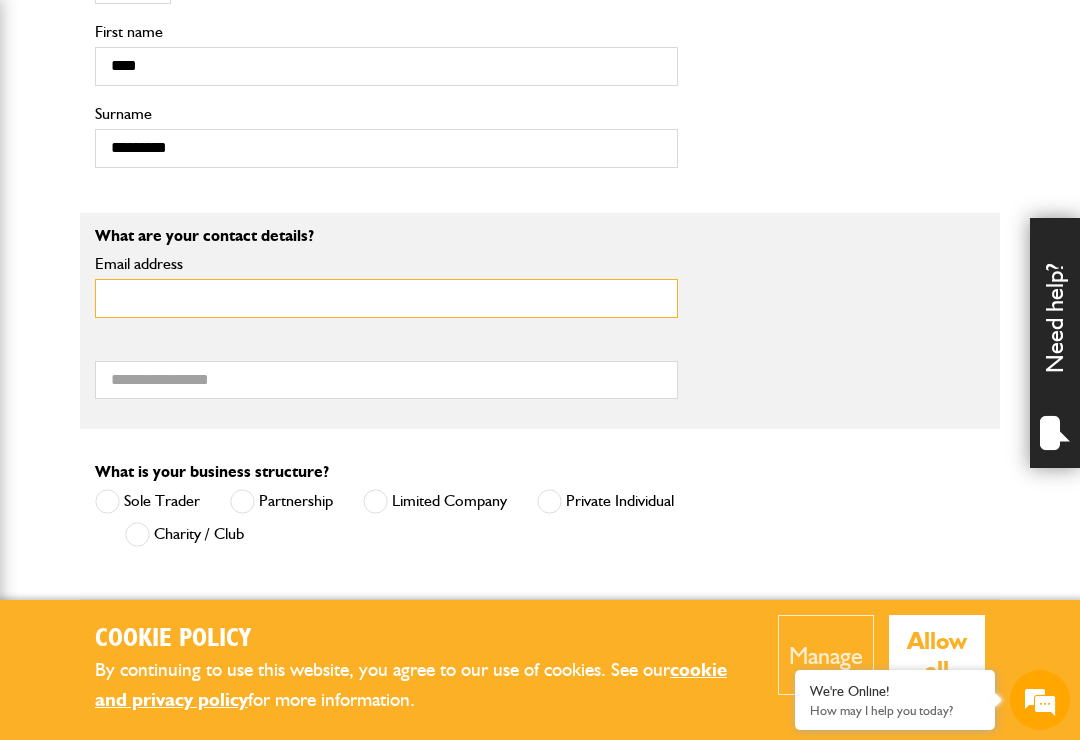 click on "Email address" at bounding box center (386, 298) 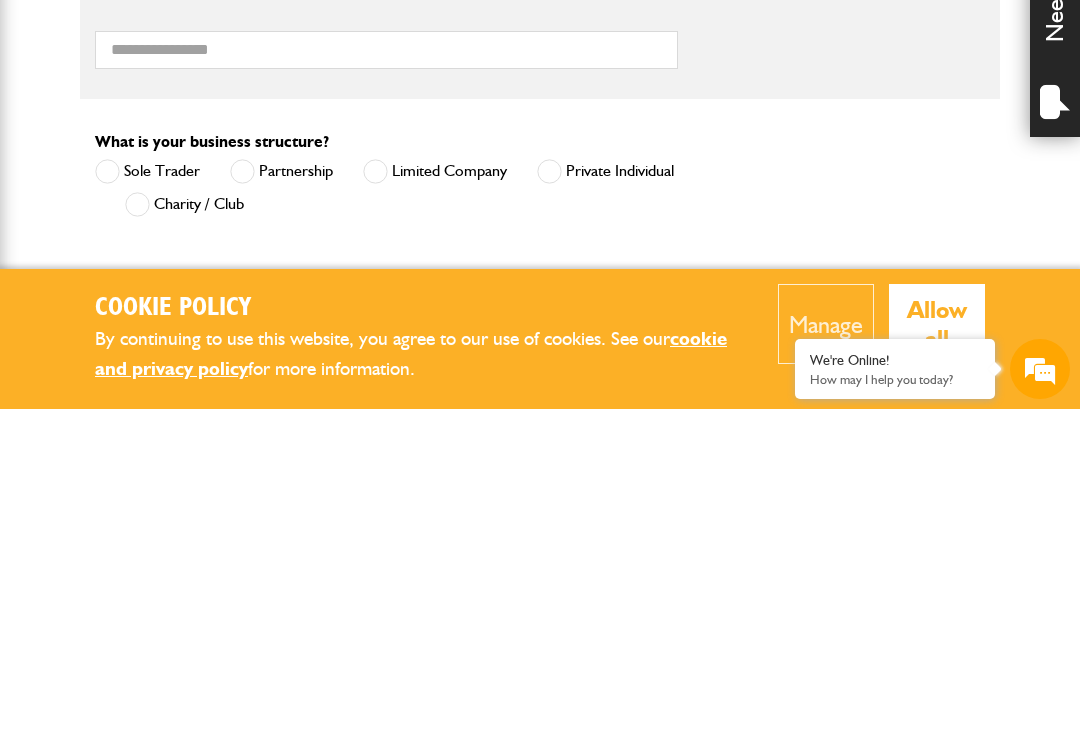 type on "**********" 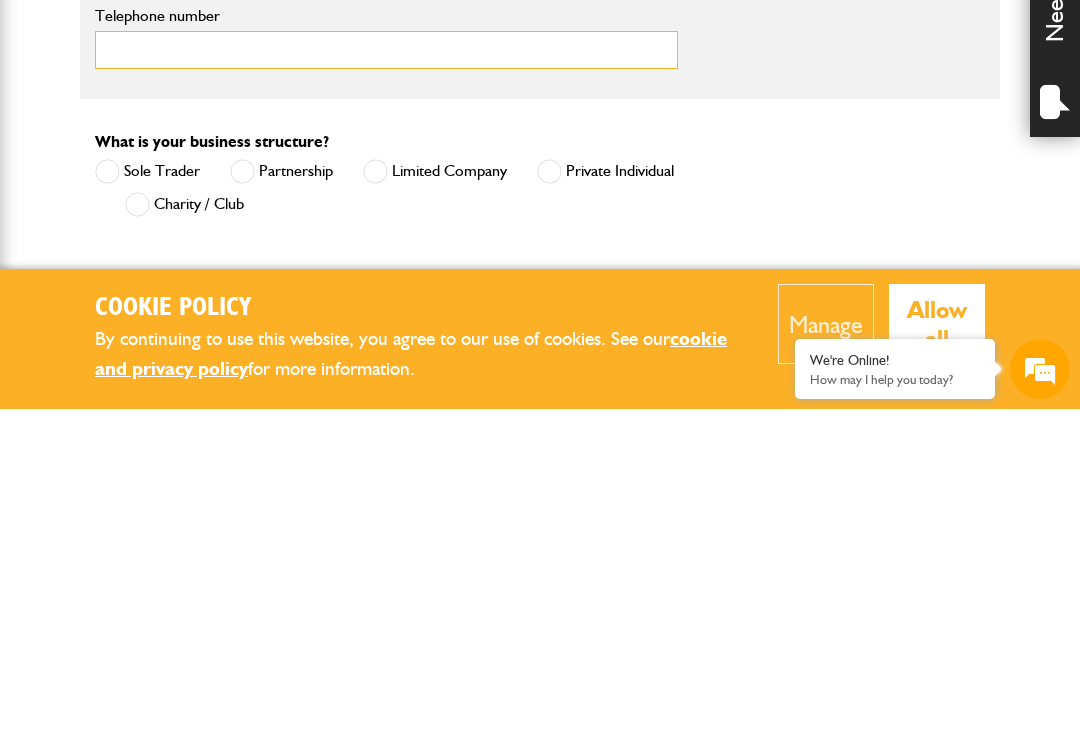 click on "Telephone number" at bounding box center [386, 381] 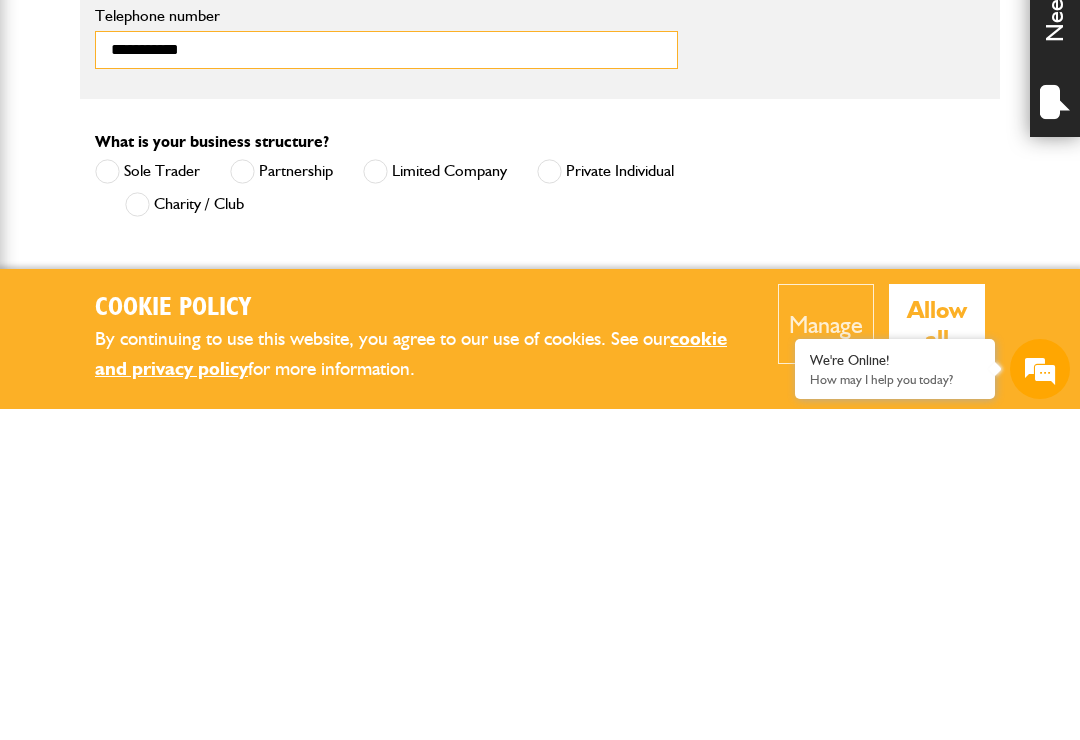 type on "**********" 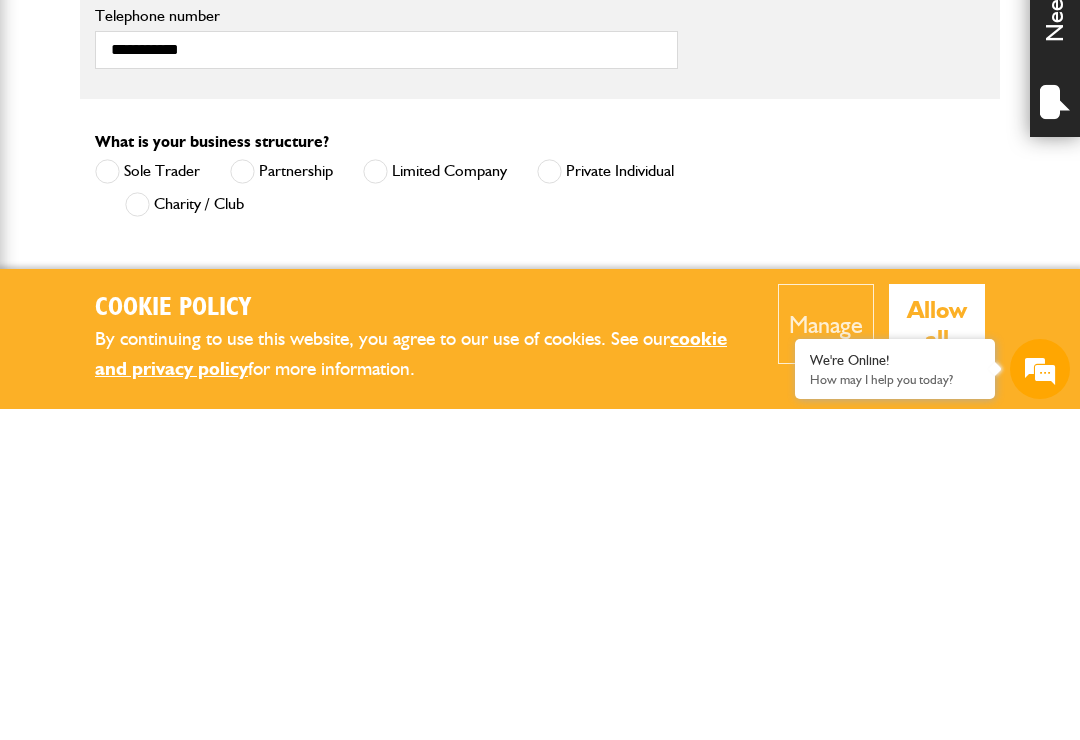 click at bounding box center (549, 502) 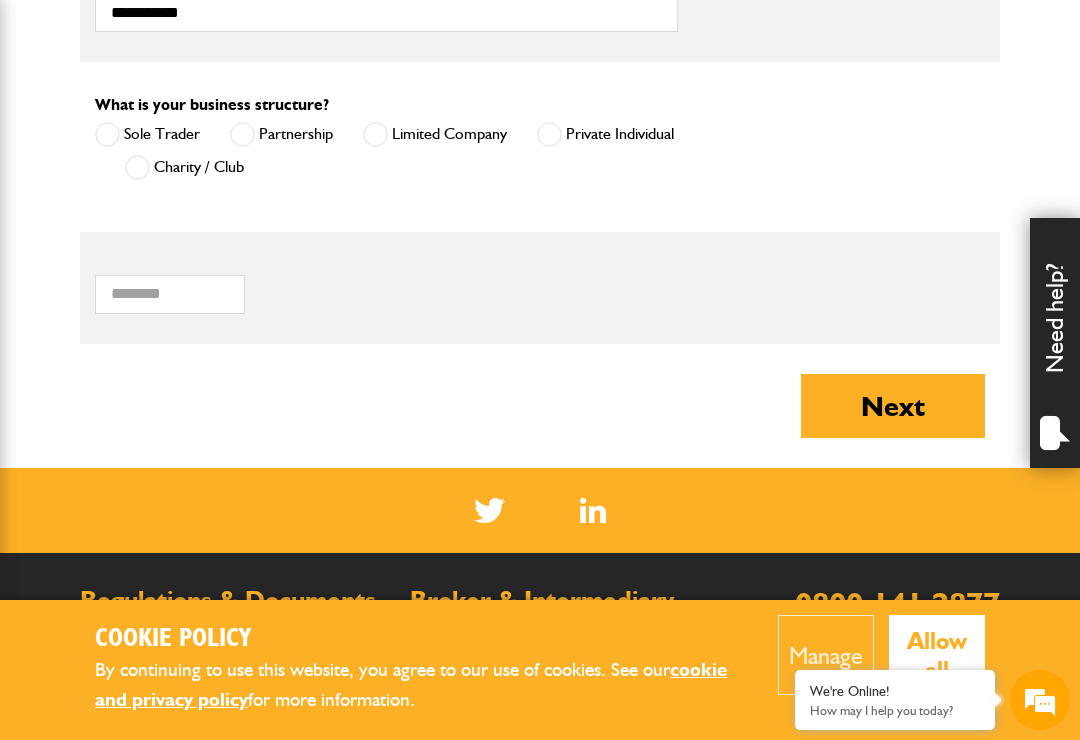 scroll, scrollTop: 1530, scrollLeft: 0, axis: vertical 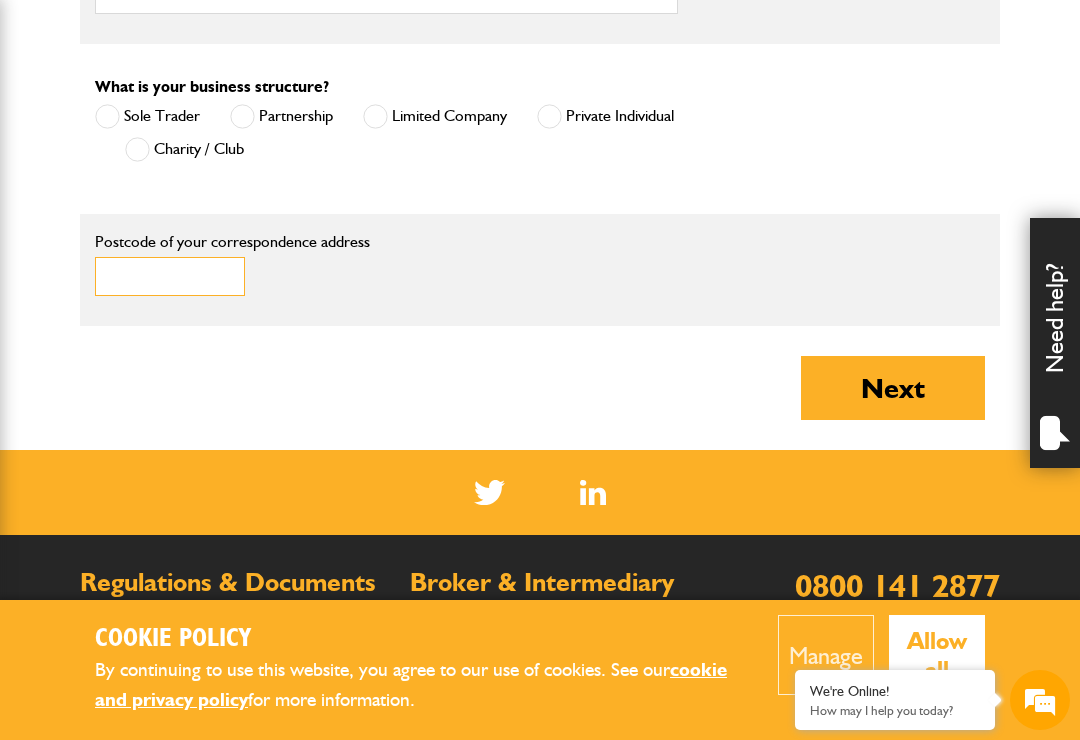 click on "Postcode of your correspondence address" at bounding box center [170, 276] 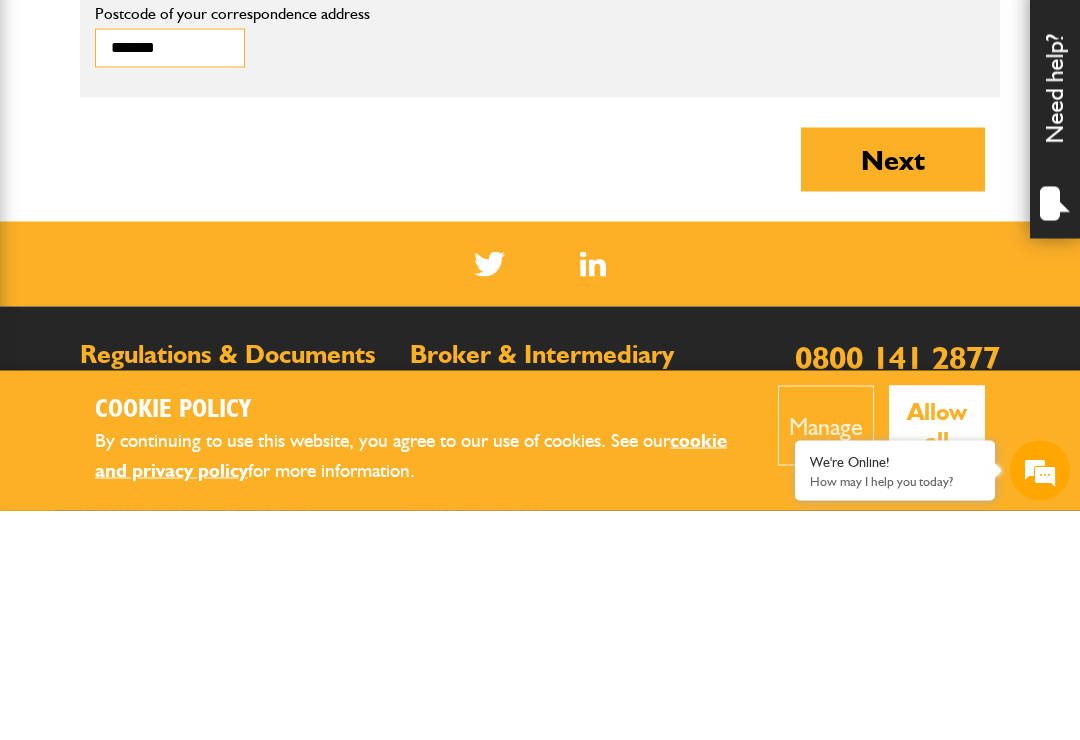 type on "*******" 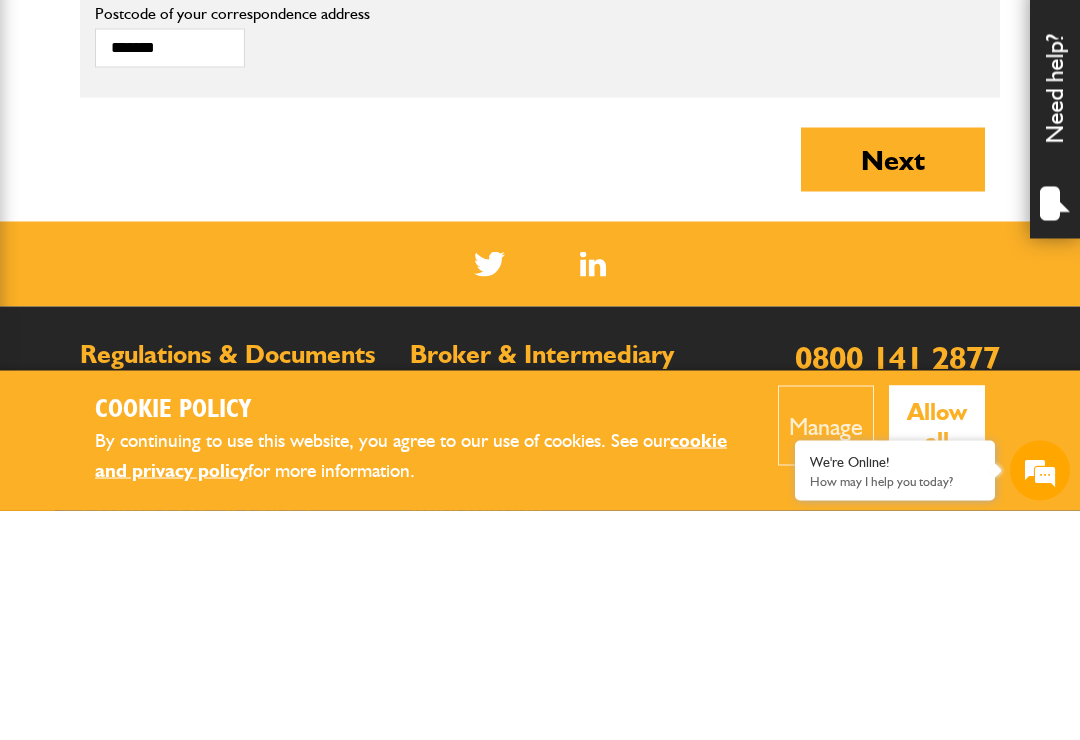 click on "Next" at bounding box center (893, 389) 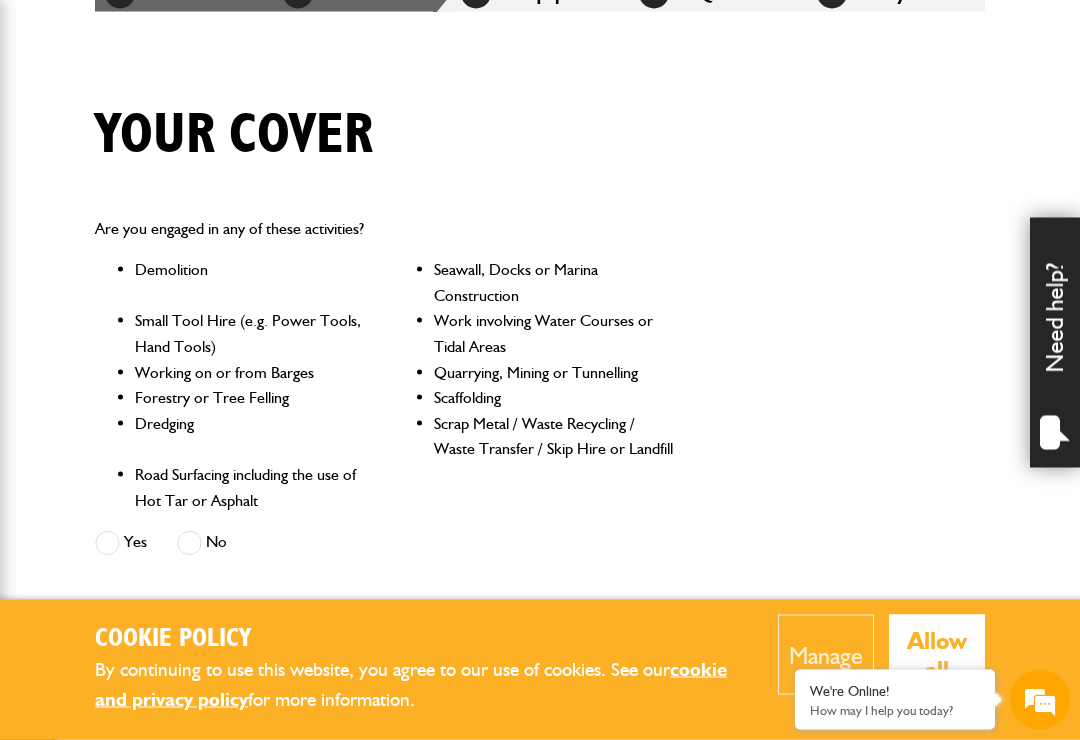 scroll, scrollTop: 420, scrollLeft: 0, axis: vertical 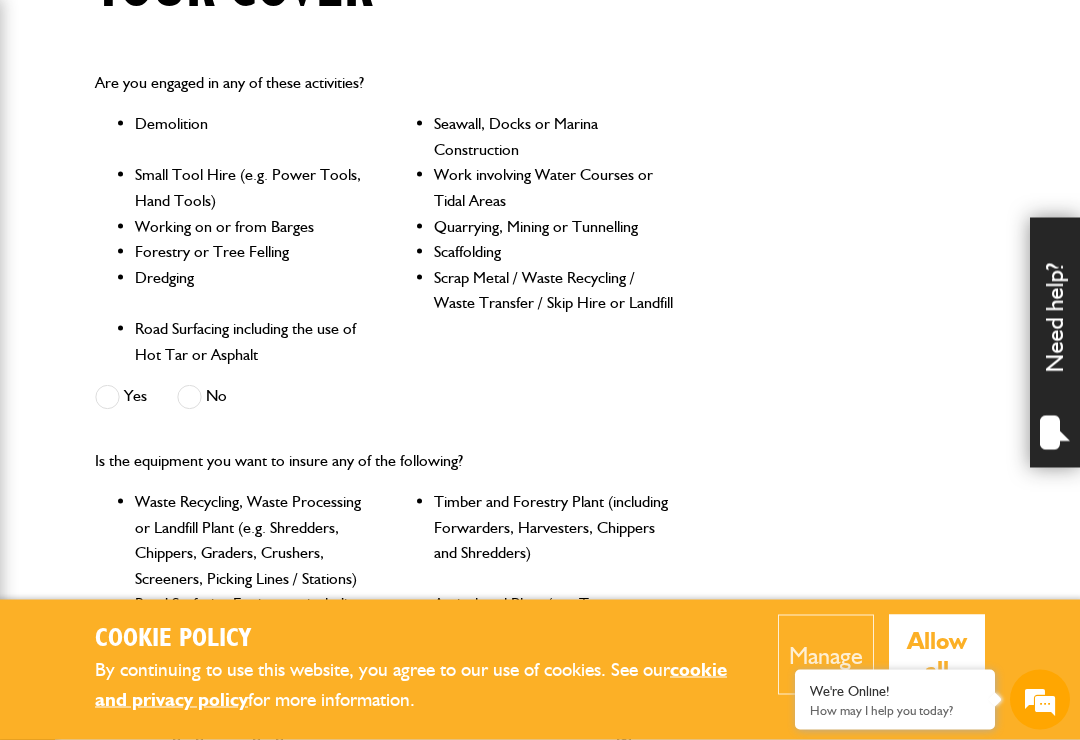 click on "Yes" at bounding box center [121, 397] 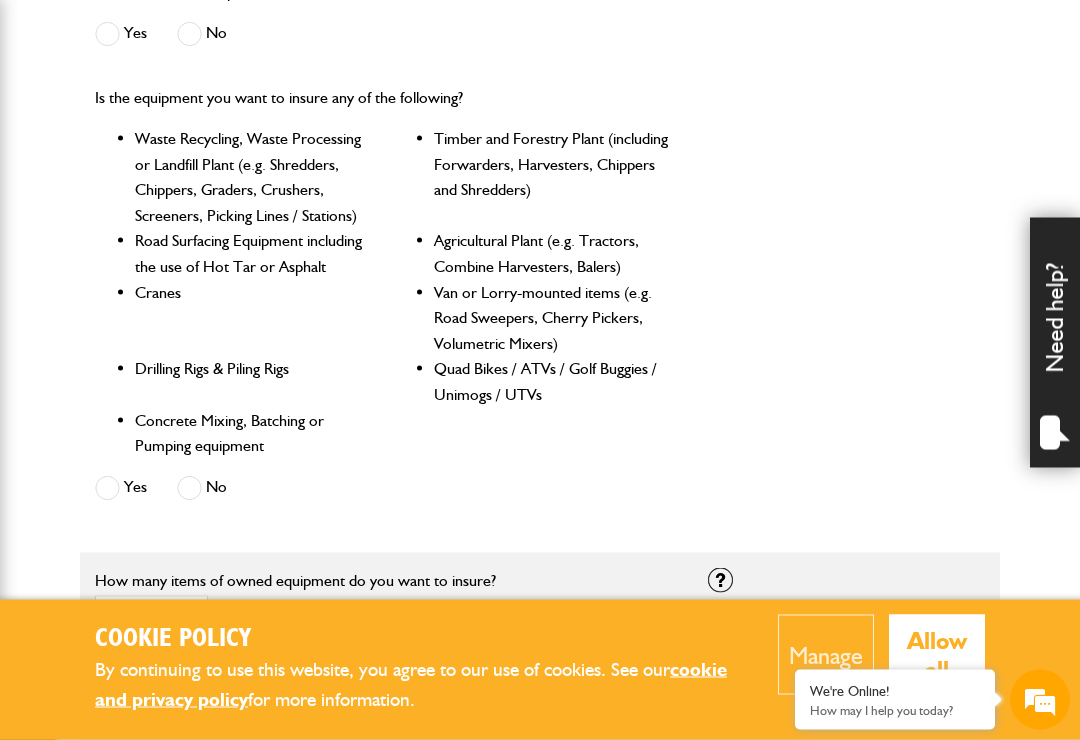 scroll, scrollTop: 929, scrollLeft: 0, axis: vertical 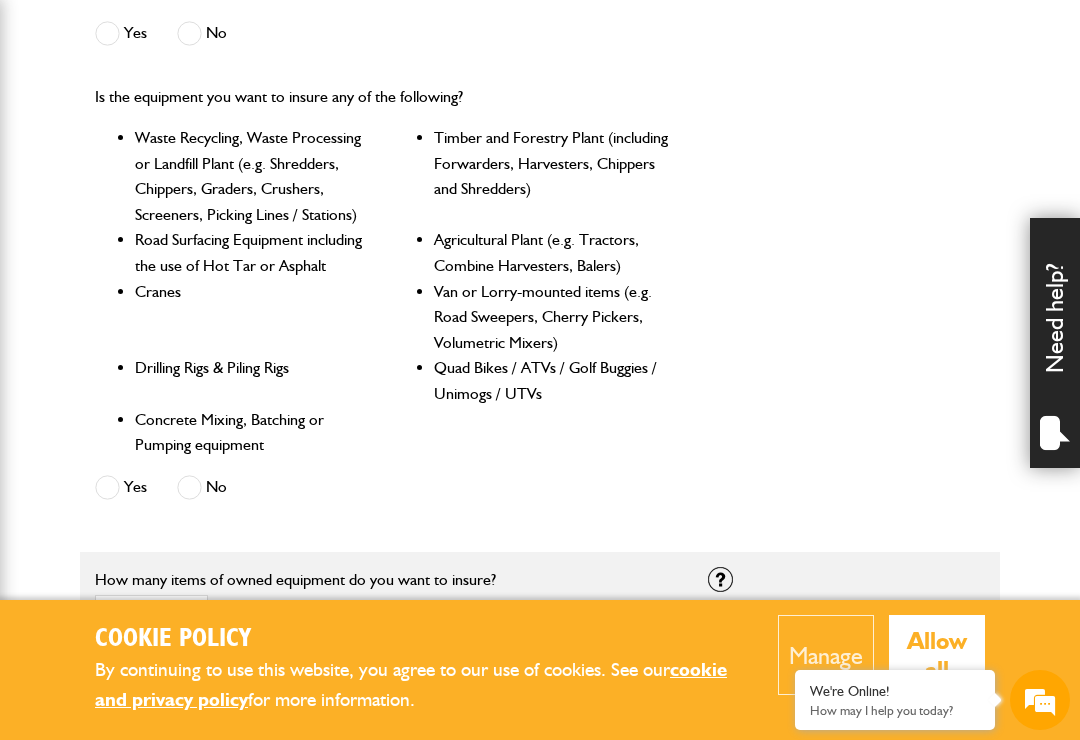 click at bounding box center (189, 487) 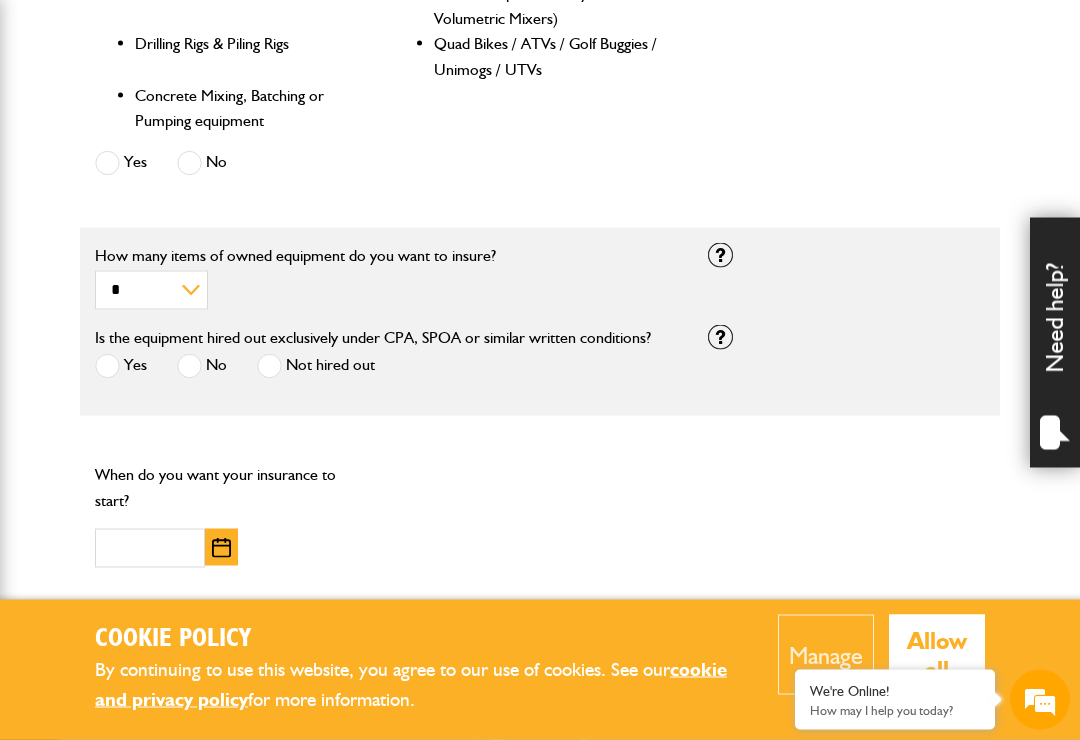 scroll, scrollTop: 1254, scrollLeft: 0, axis: vertical 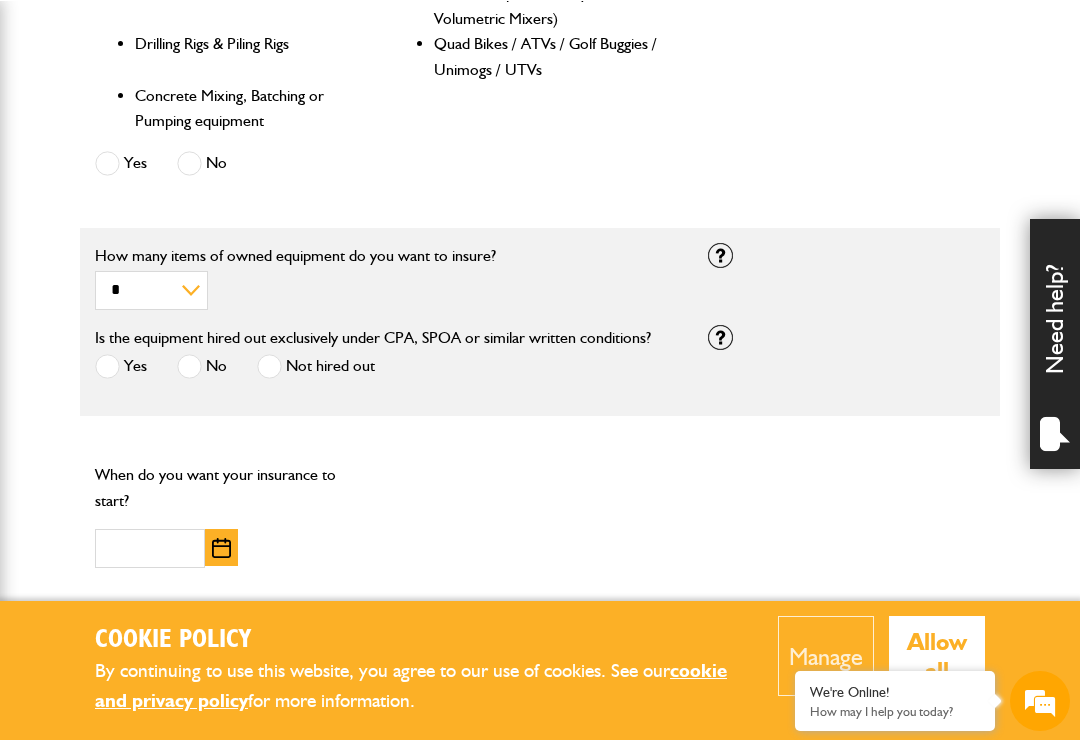 click at bounding box center (269, 365) 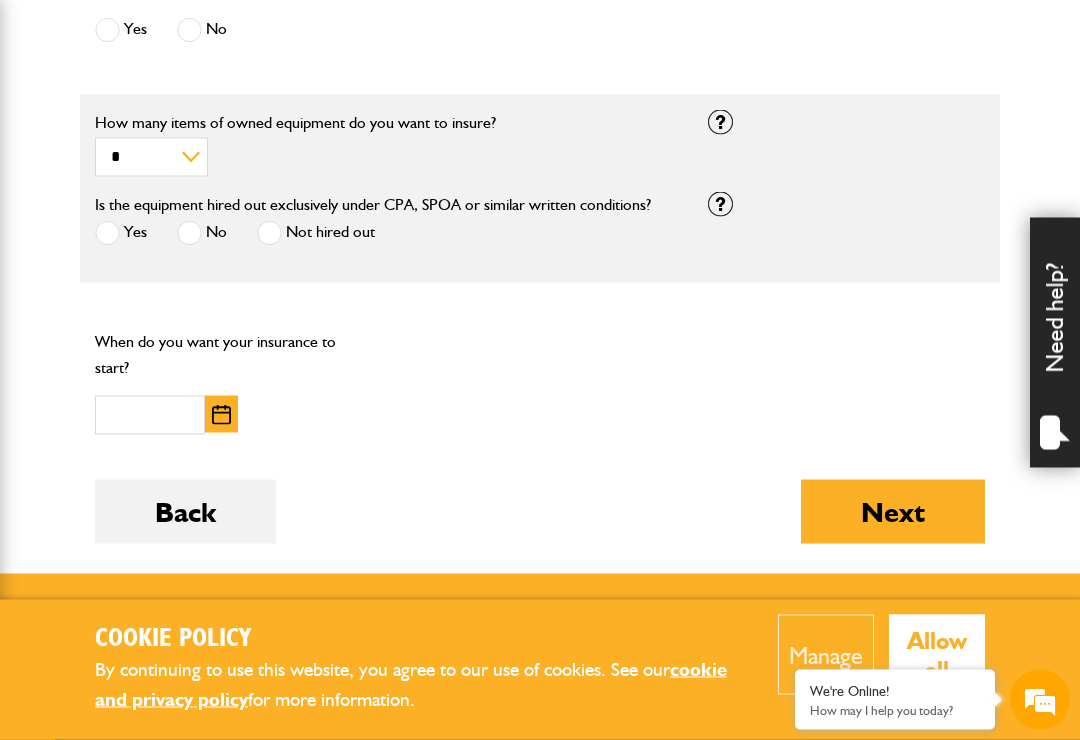 scroll, scrollTop: 1387, scrollLeft: 0, axis: vertical 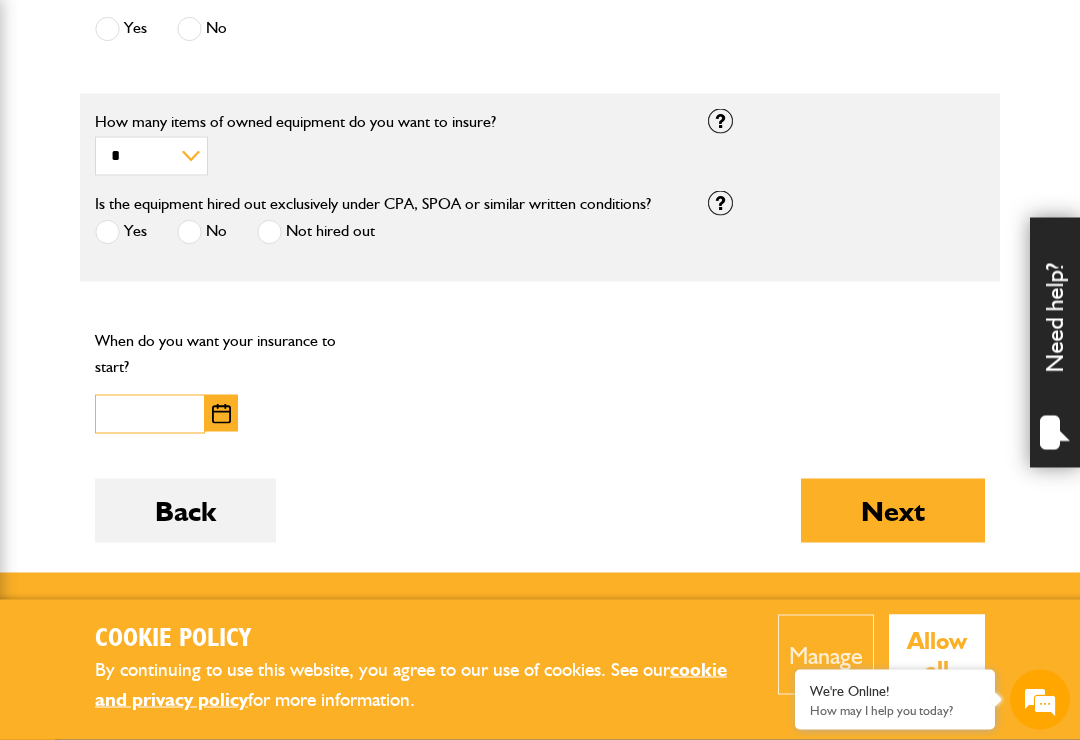click at bounding box center [150, 414] 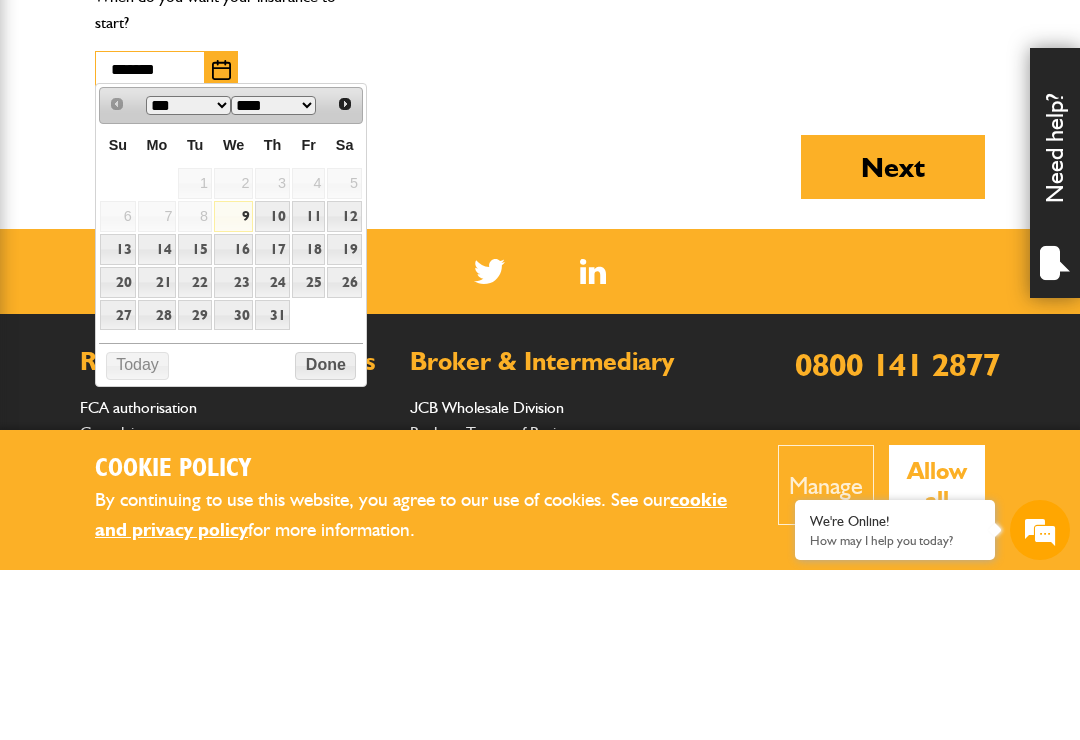 type on "*******" 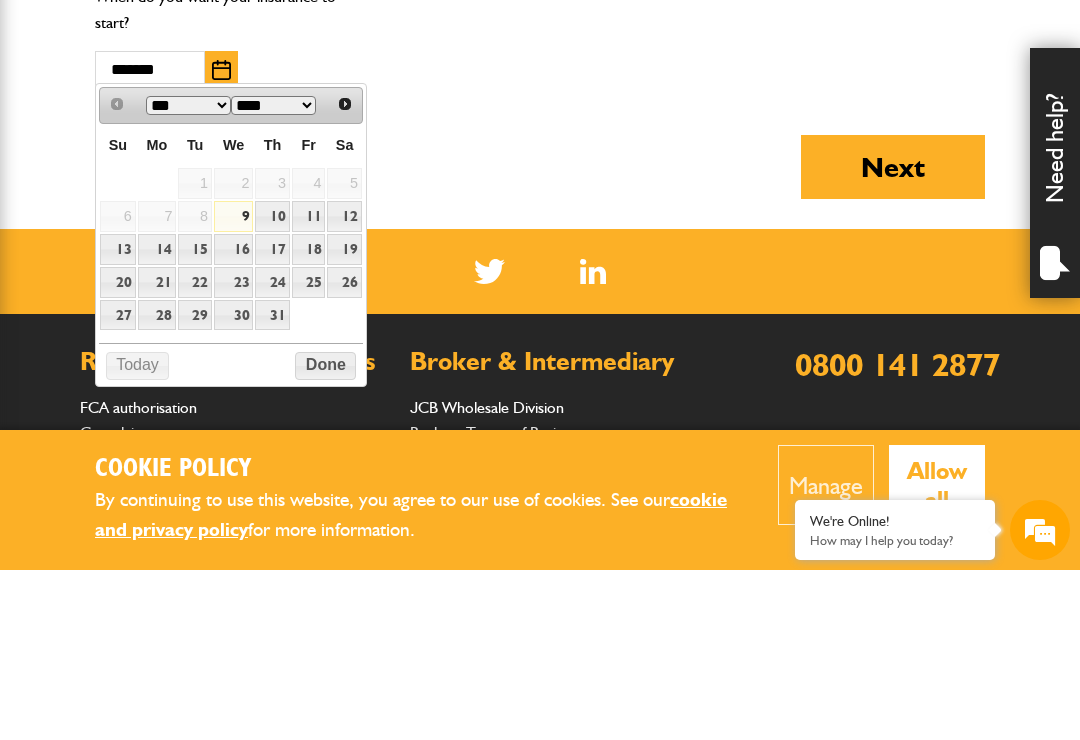 click on "Next" at bounding box center [893, 337] 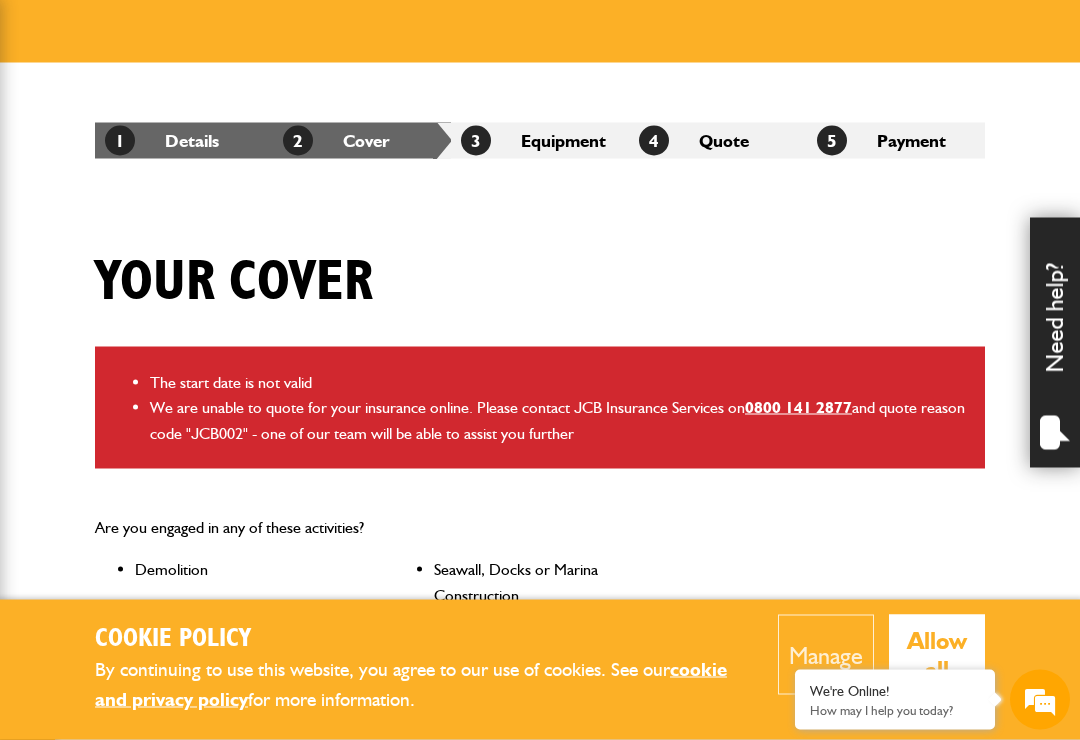 scroll, scrollTop: 273, scrollLeft: 0, axis: vertical 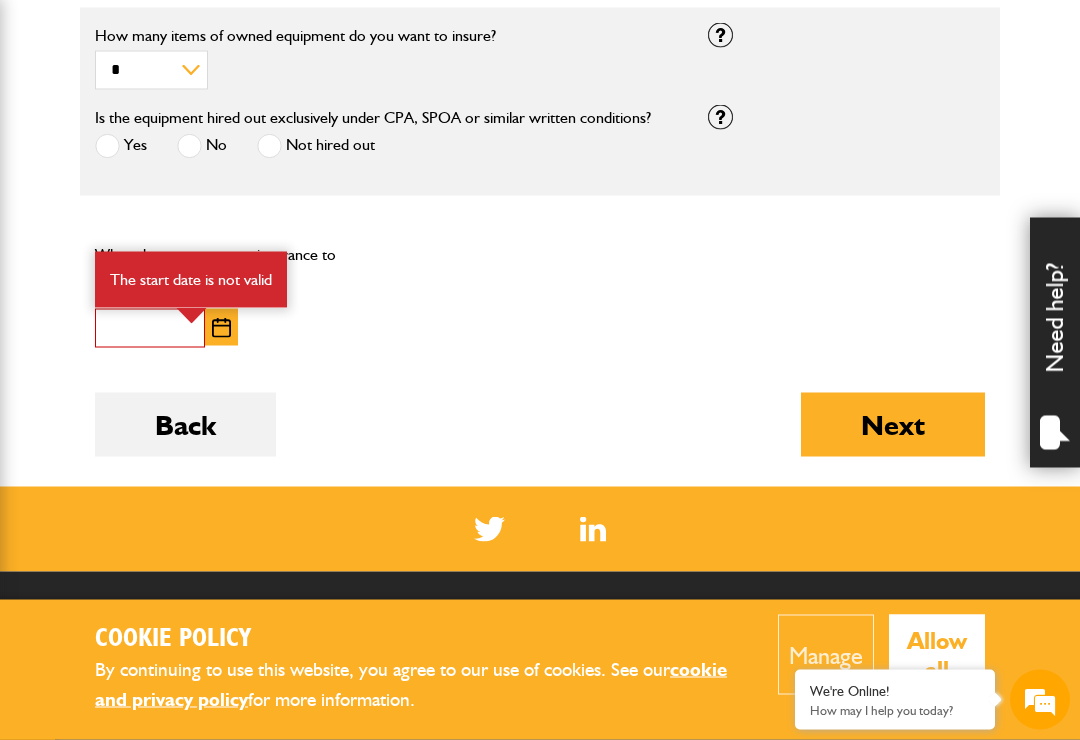 click on "The start date is not valid" at bounding box center (191, 280) 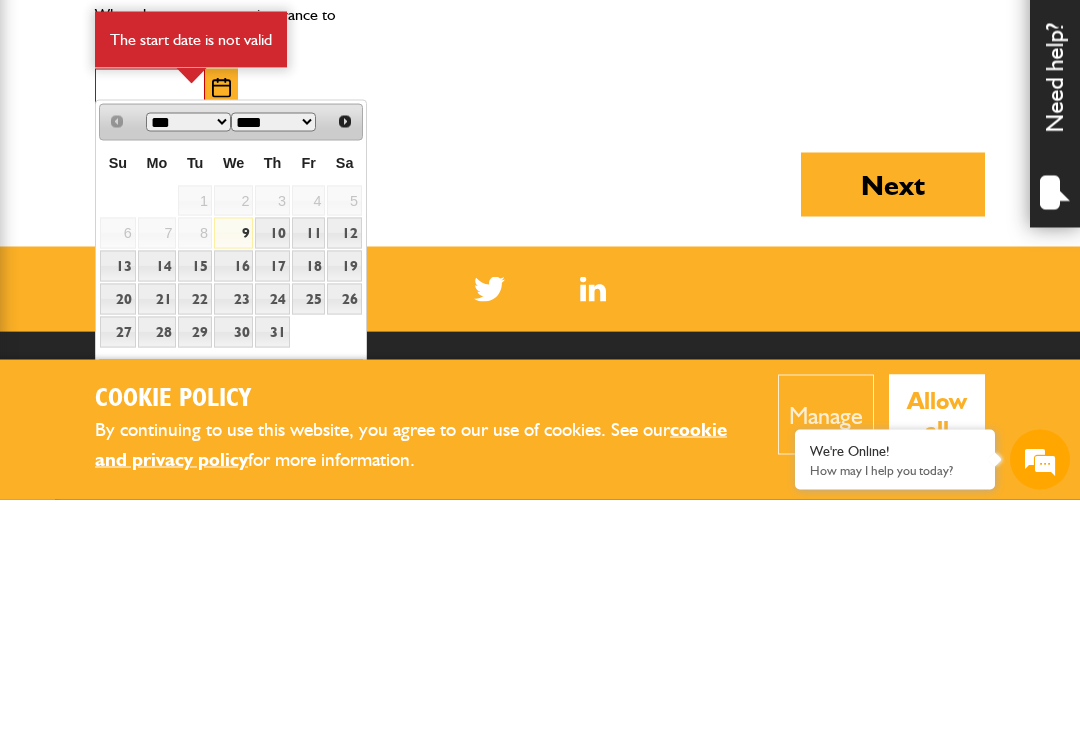click on "18" at bounding box center (233, 473) 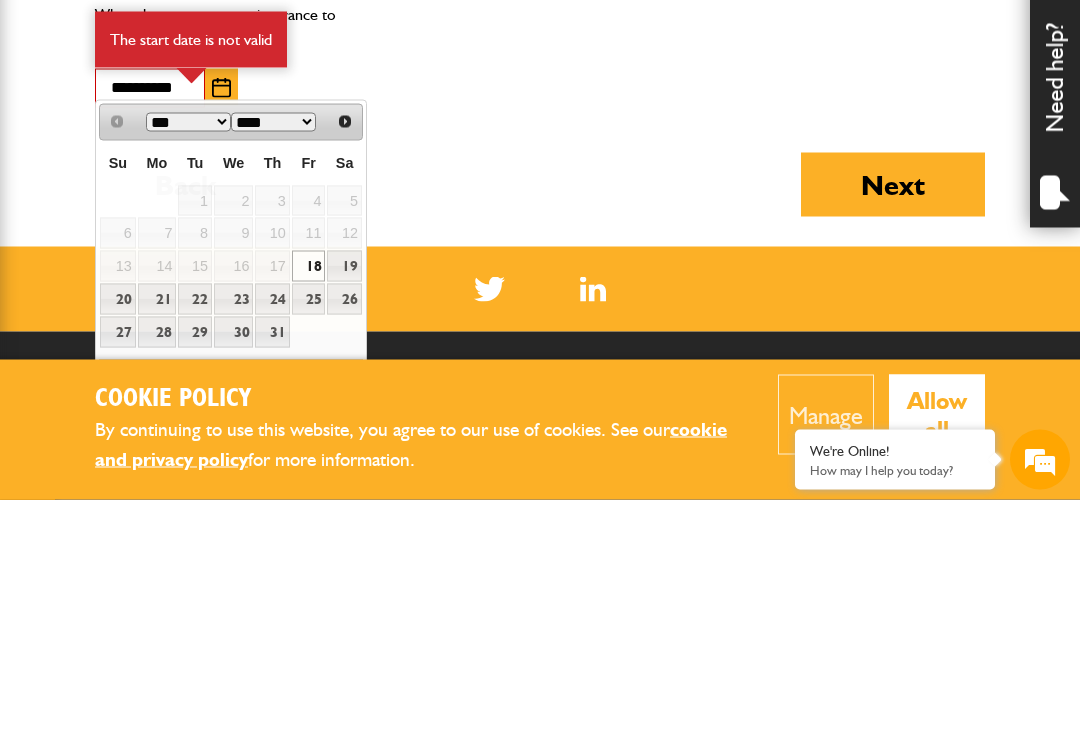 scroll, scrollTop: 1867, scrollLeft: 0, axis: vertical 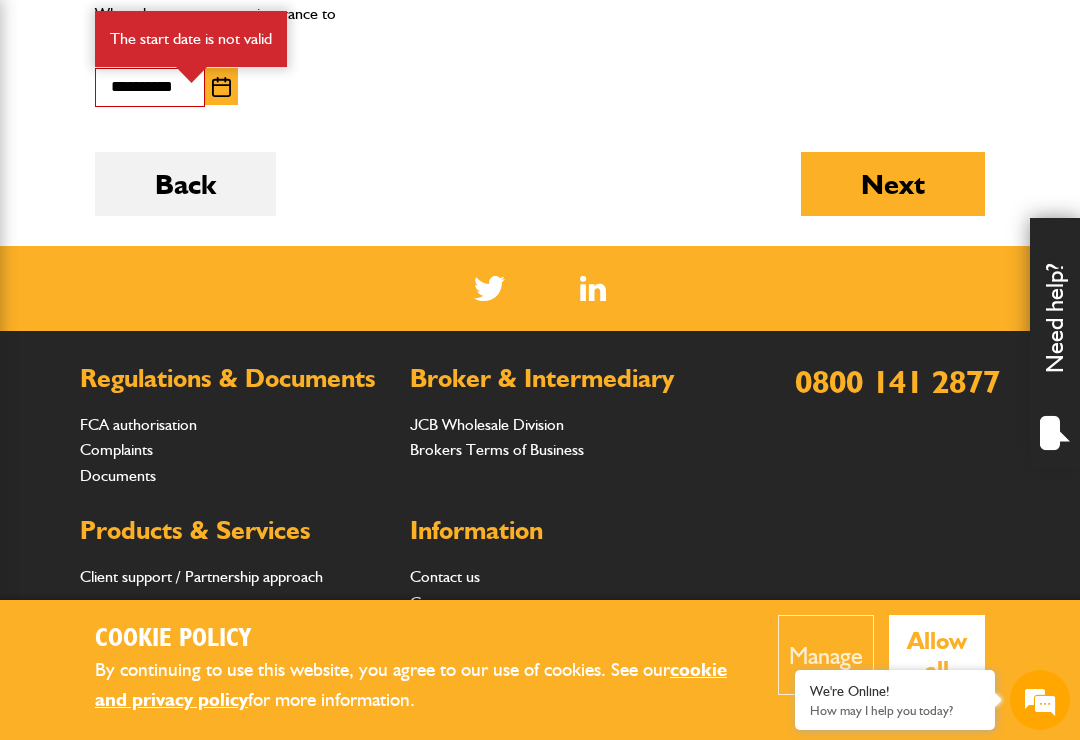 click on "Next" at bounding box center [893, 184] 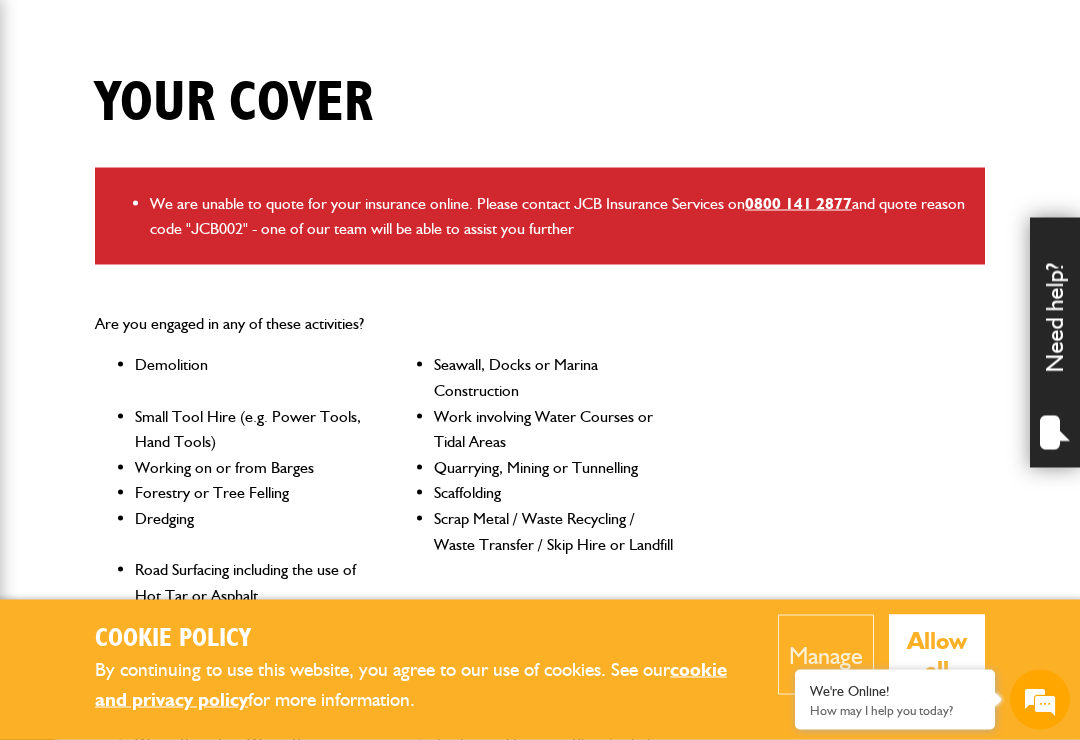 scroll, scrollTop: 453, scrollLeft: 0, axis: vertical 